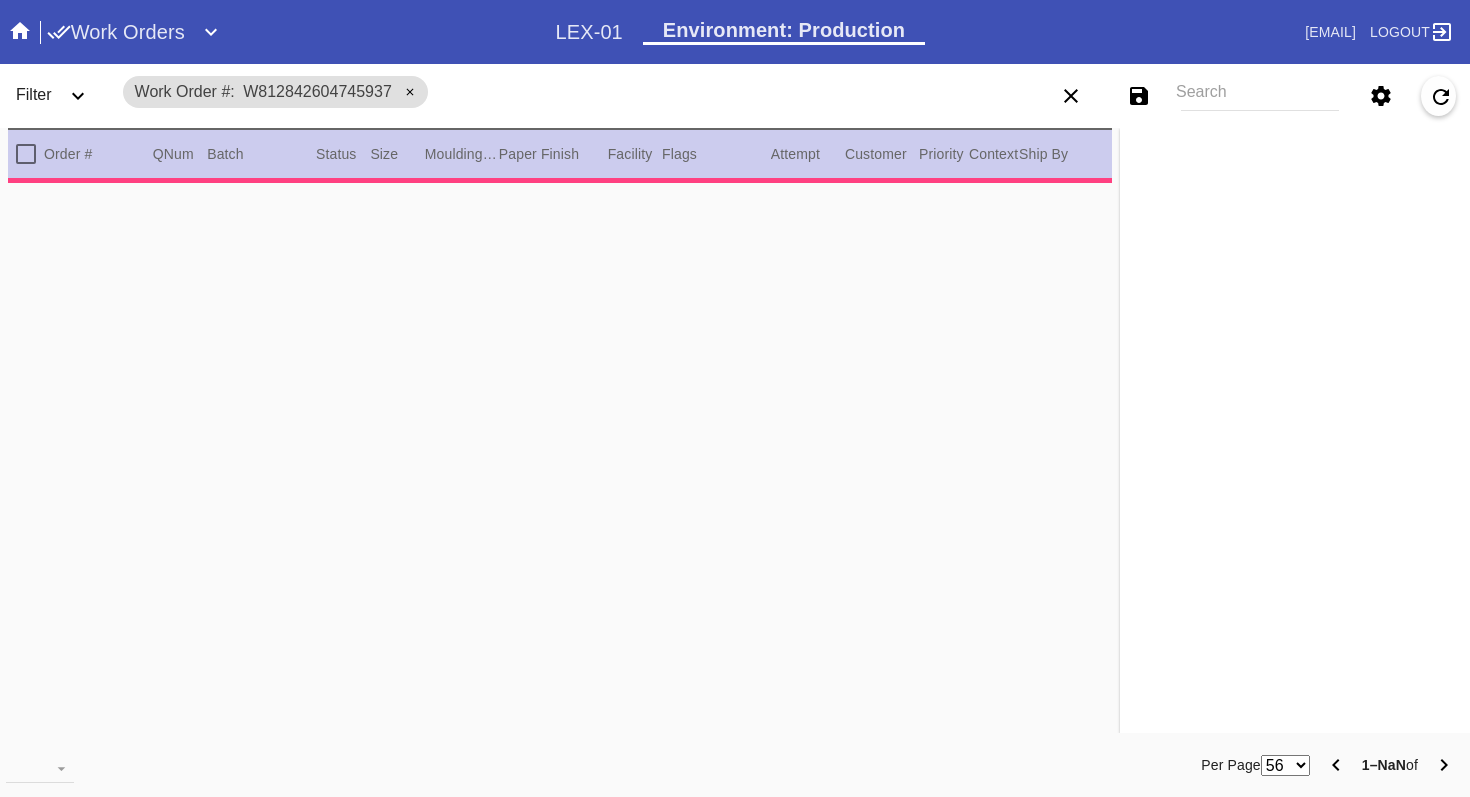 scroll, scrollTop: 0, scrollLeft: 0, axis: both 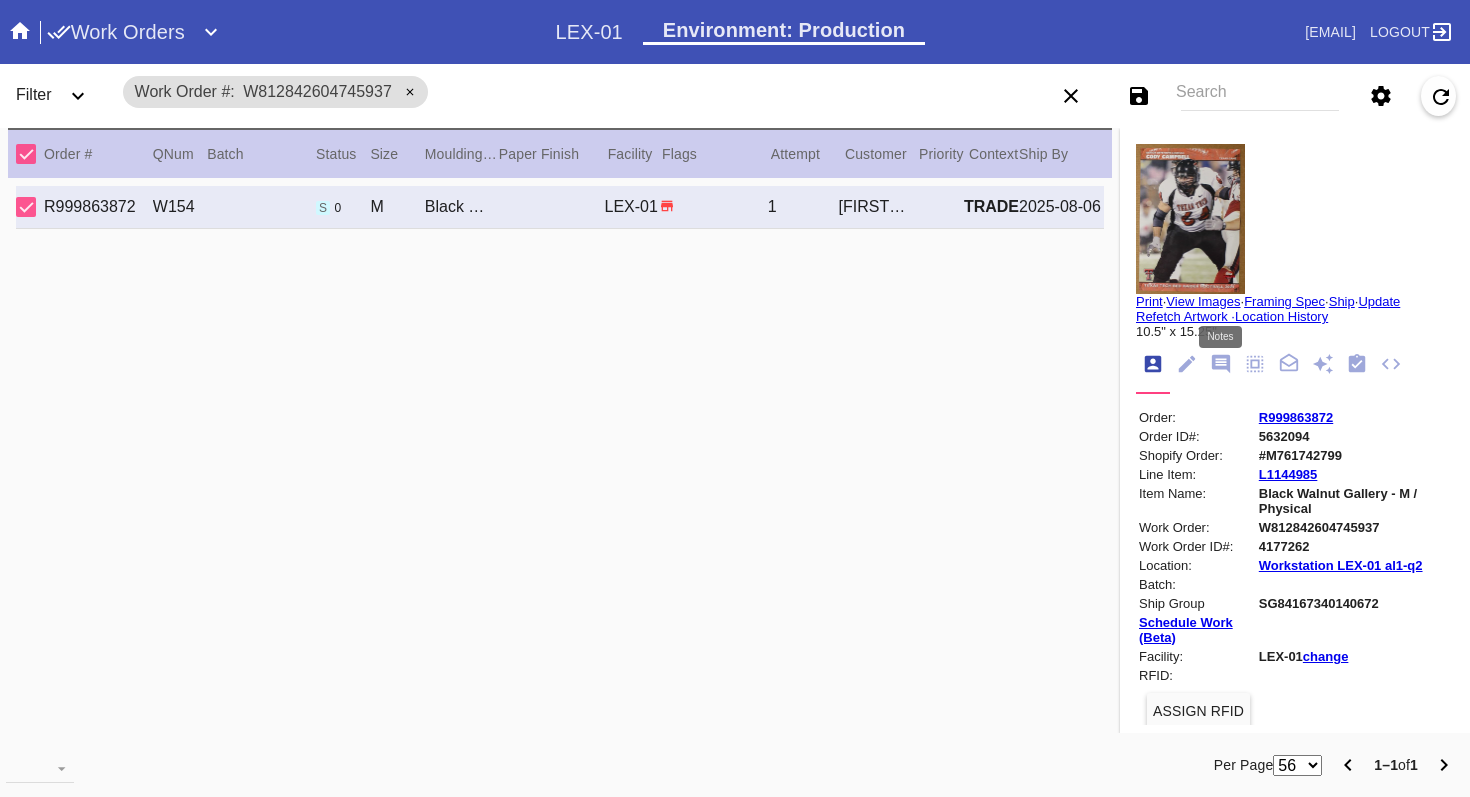 click 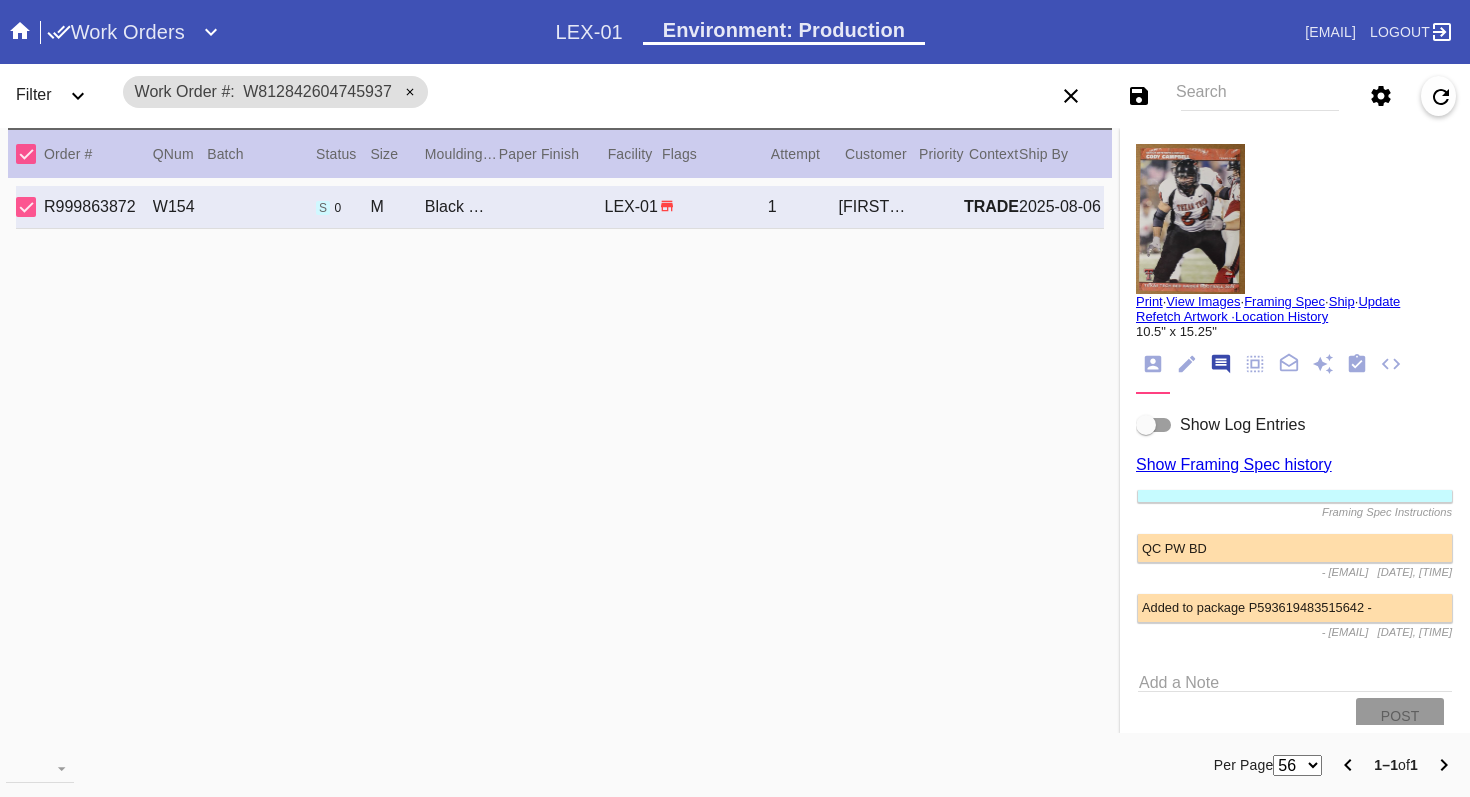 scroll, scrollTop: 123, scrollLeft: 0, axis: vertical 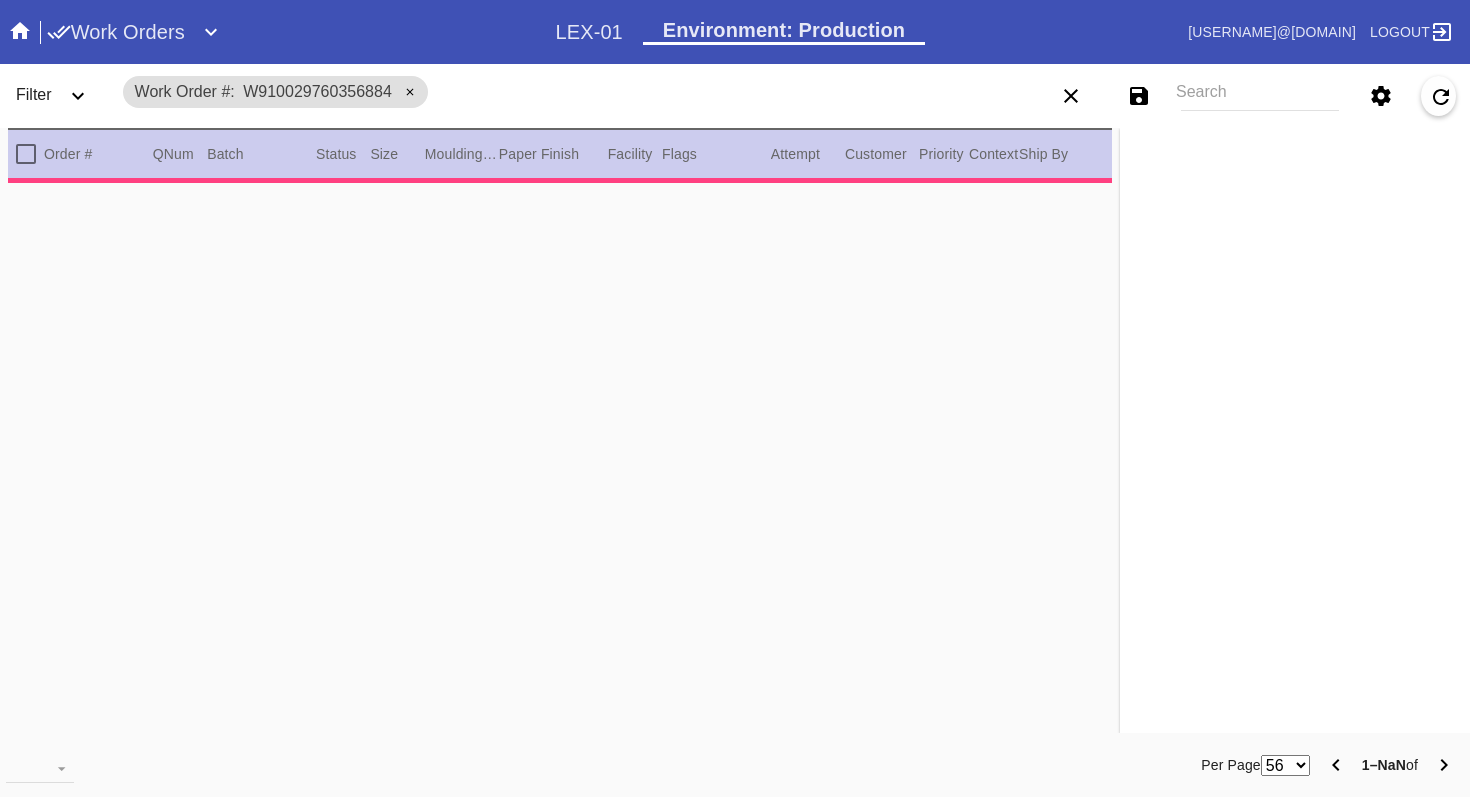 type on "4.6875" 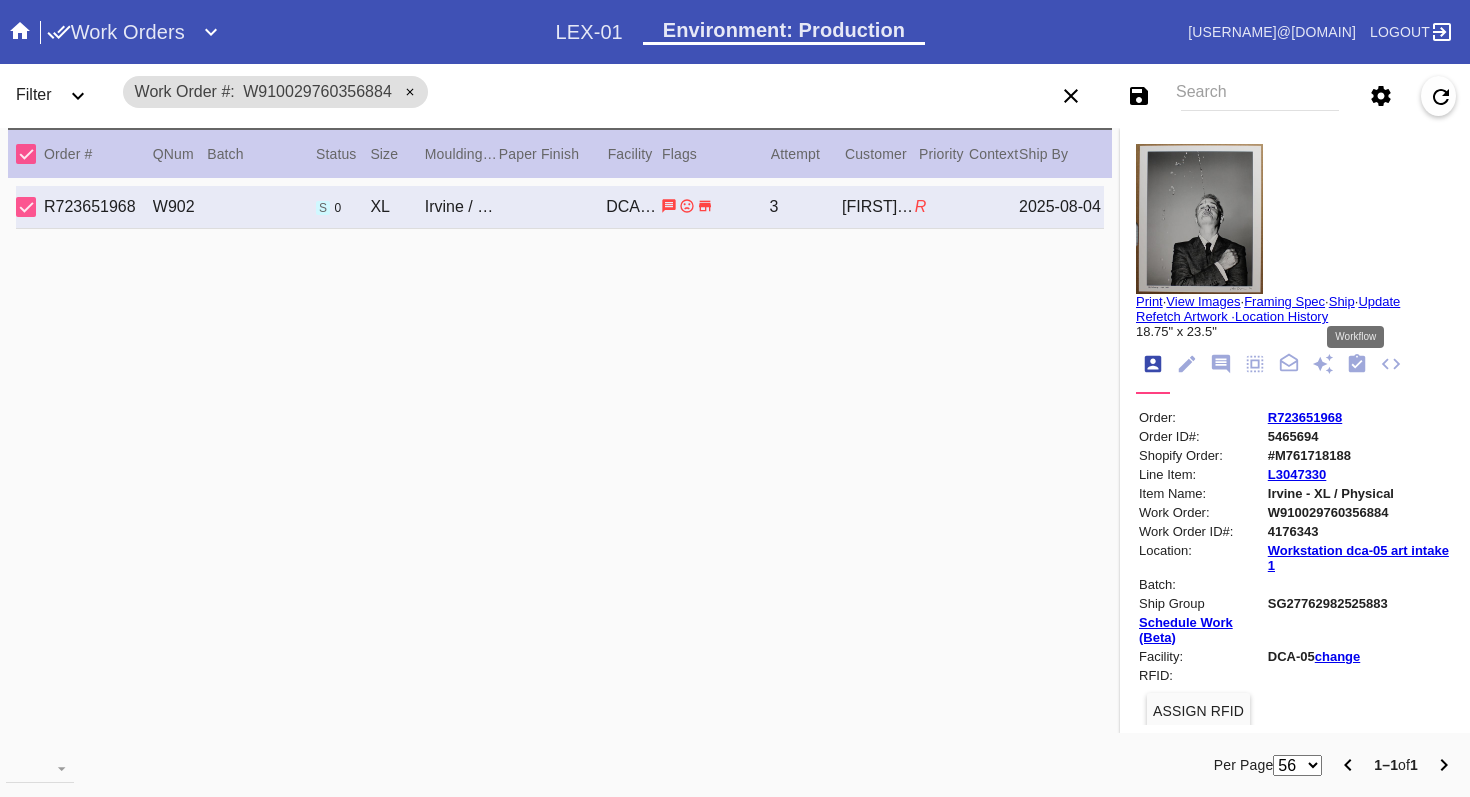 click 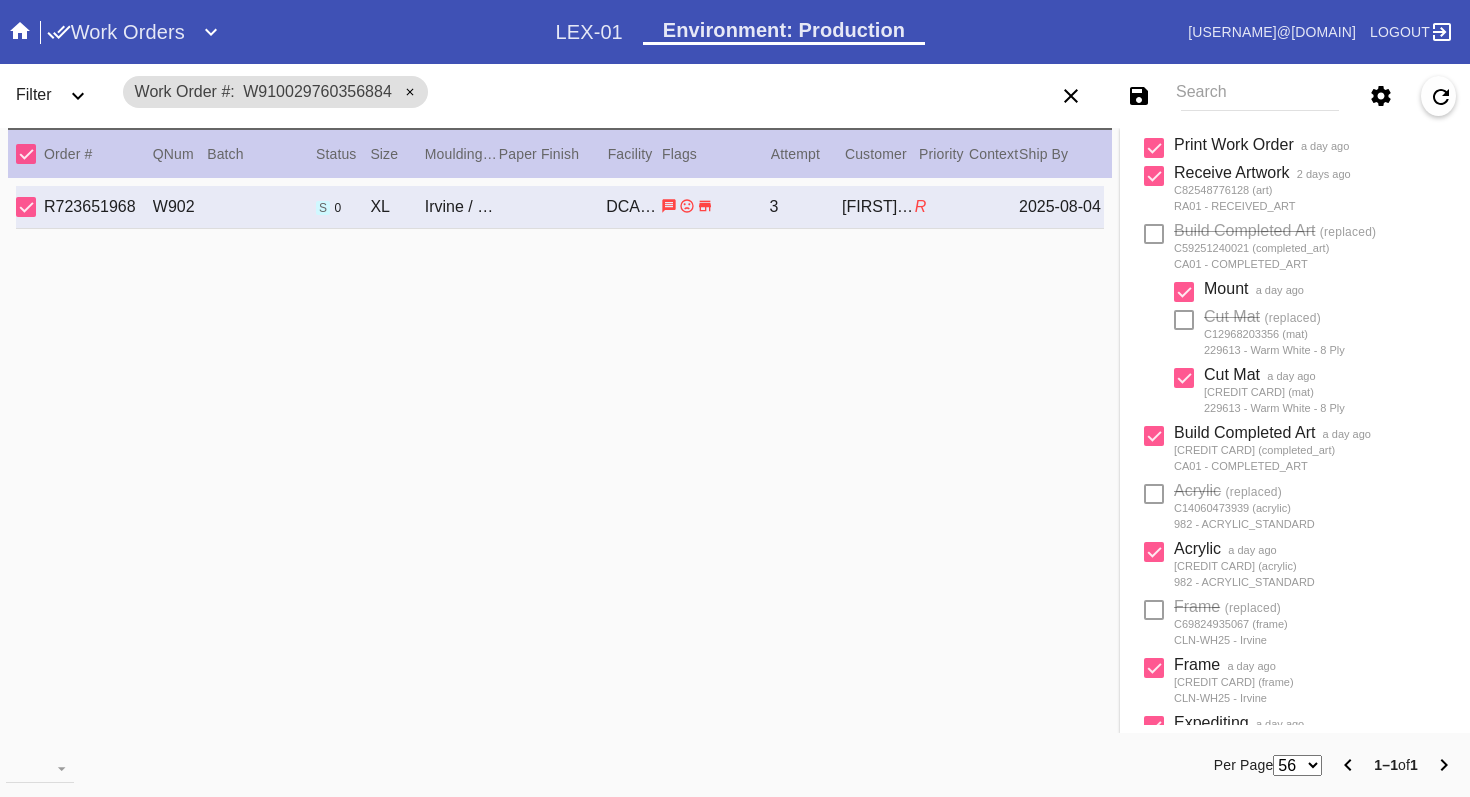 scroll, scrollTop: 510, scrollLeft: 0, axis: vertical 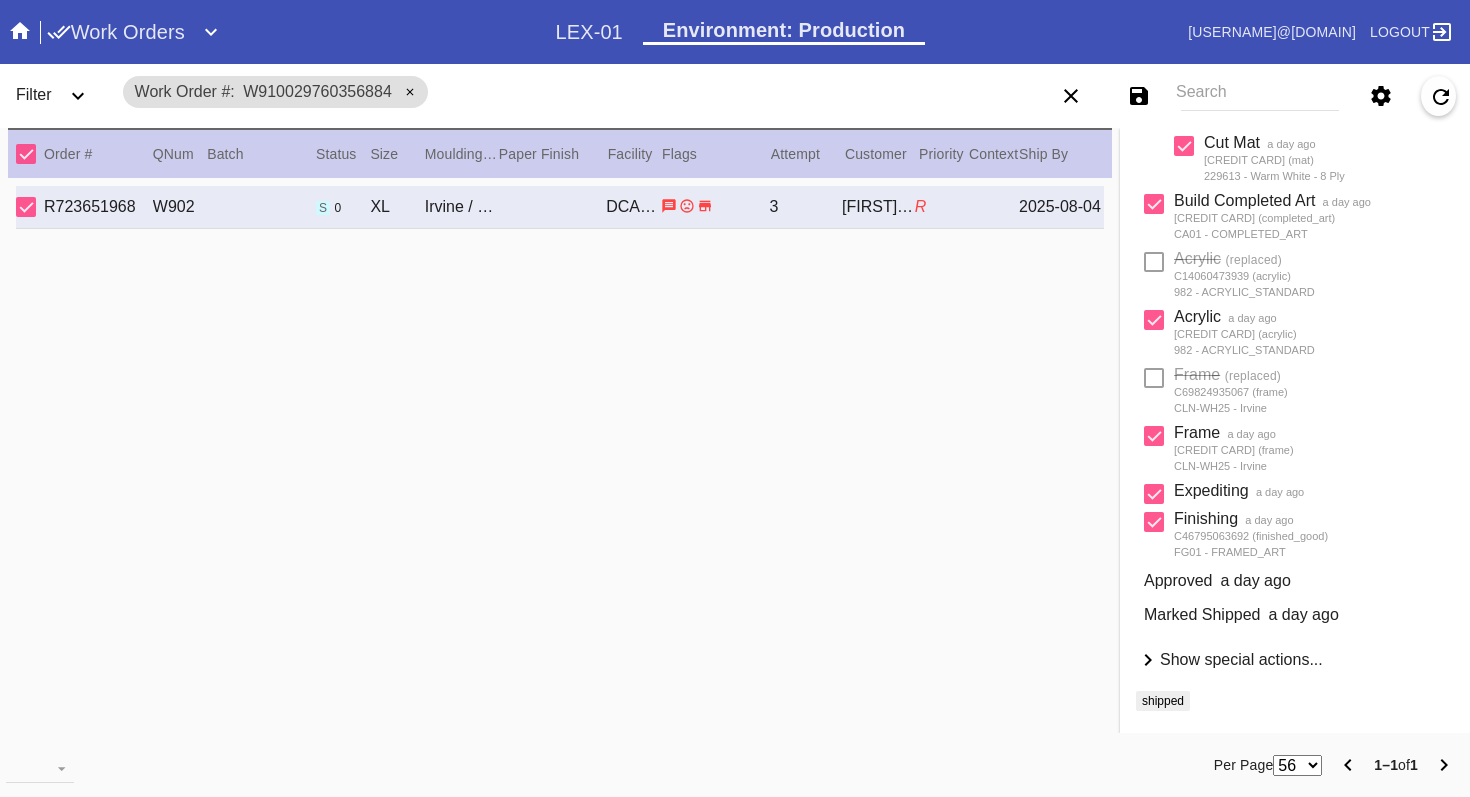 click on "Show special actions..." at bounding box center (1241, 659) 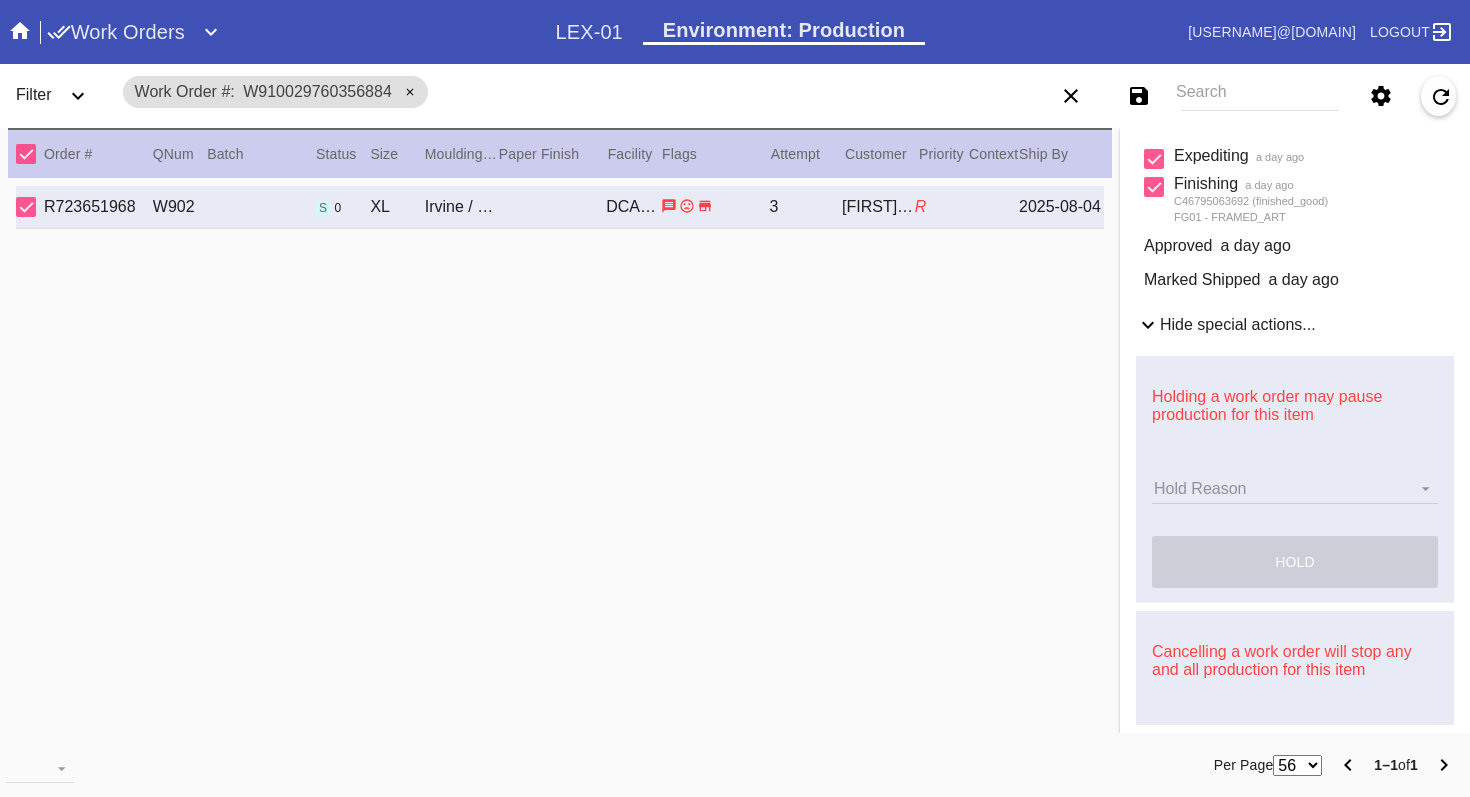 scroll, scrollTop: 1024, scrollLeft: 0, axis: vertical 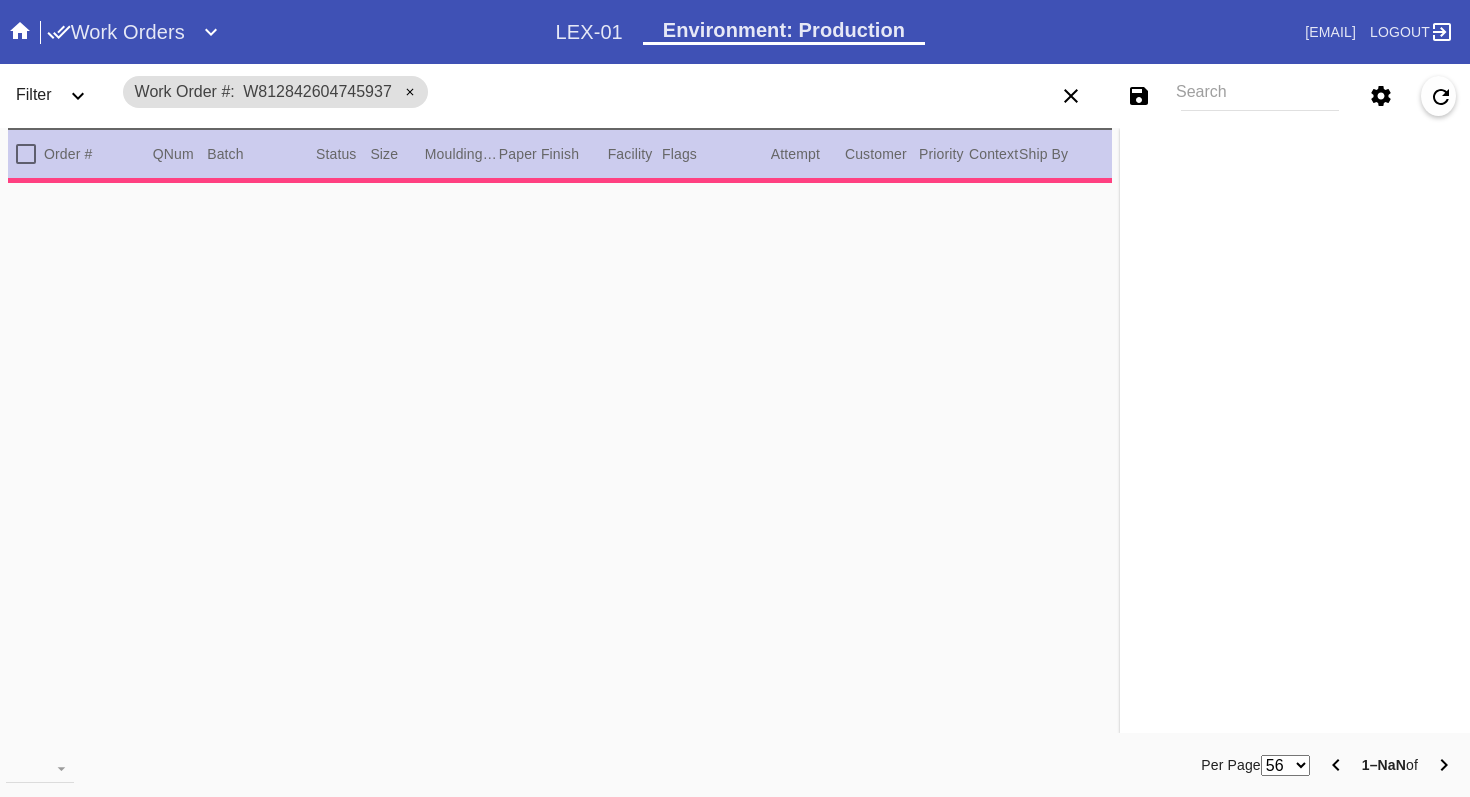 type on "2.5" 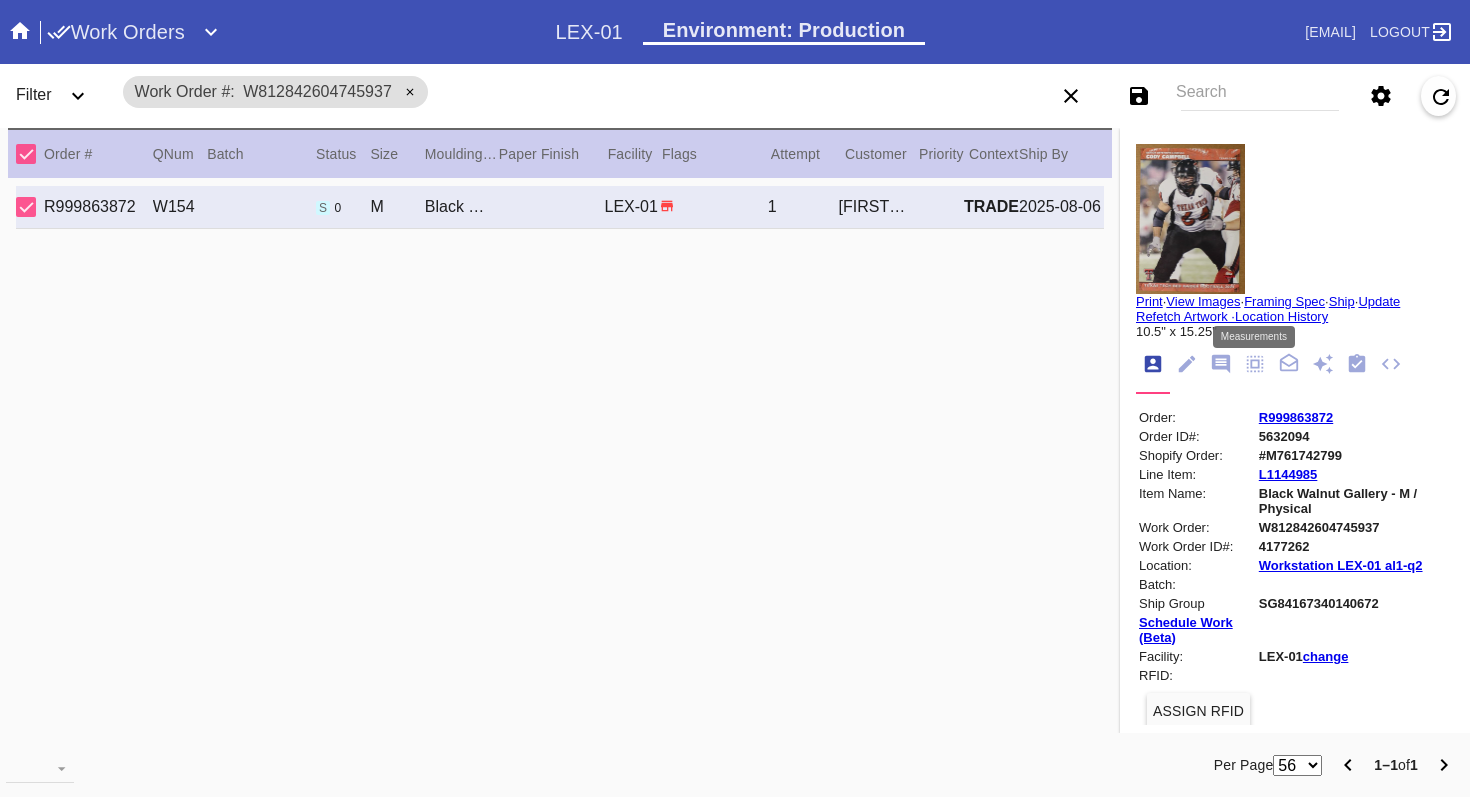 click 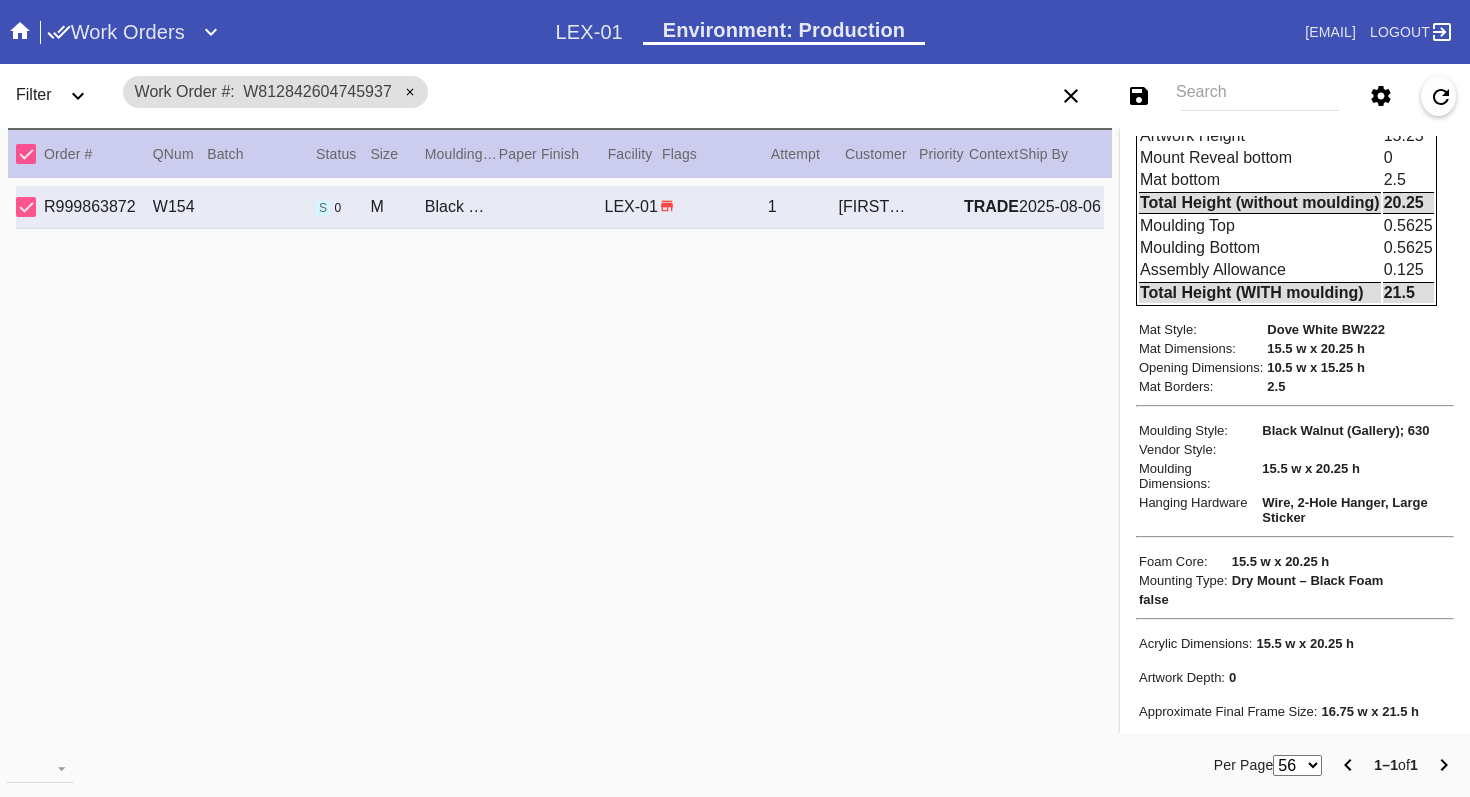 scroll, scrollTop: 761, scrollLeft: 0, axis: vertical 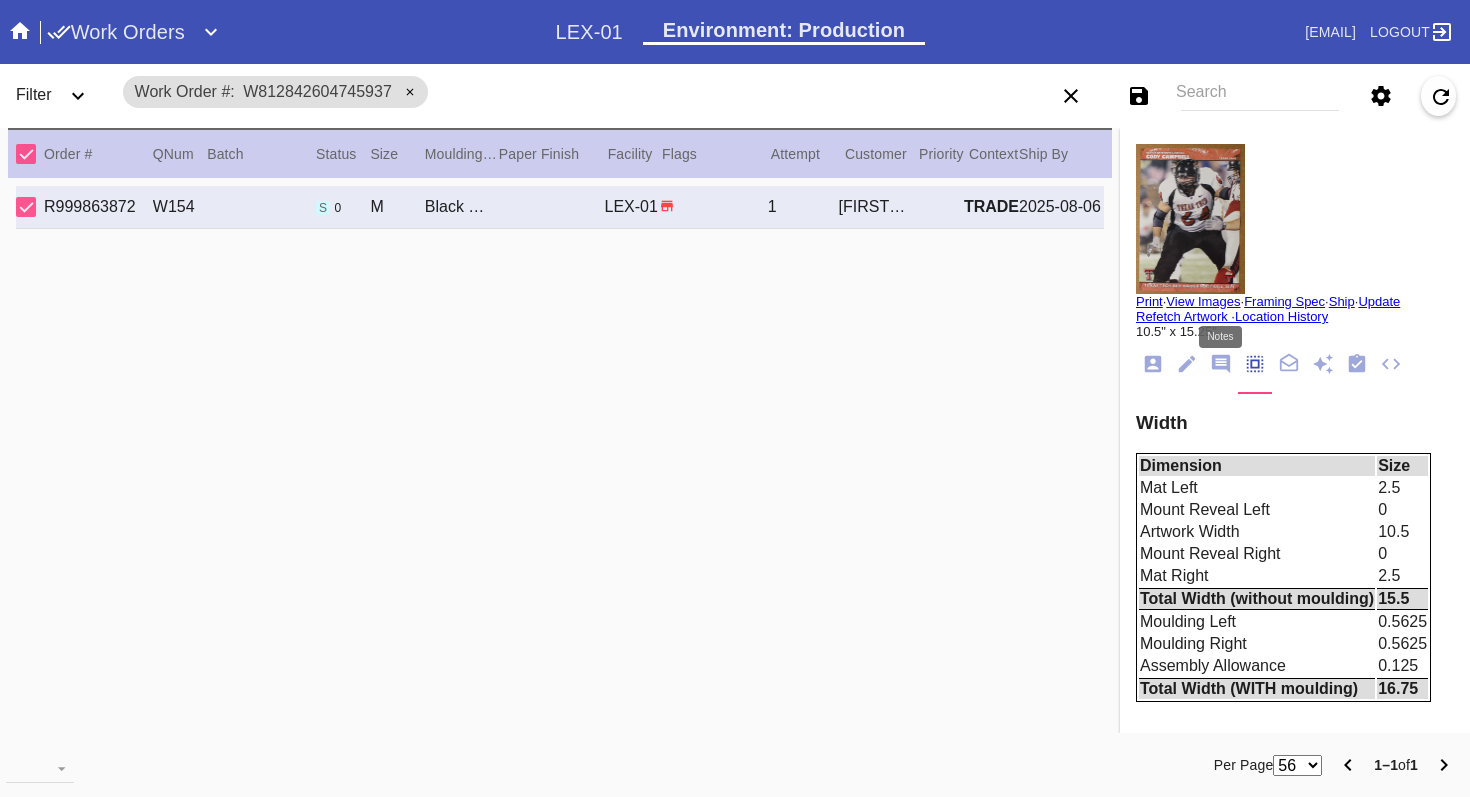 click 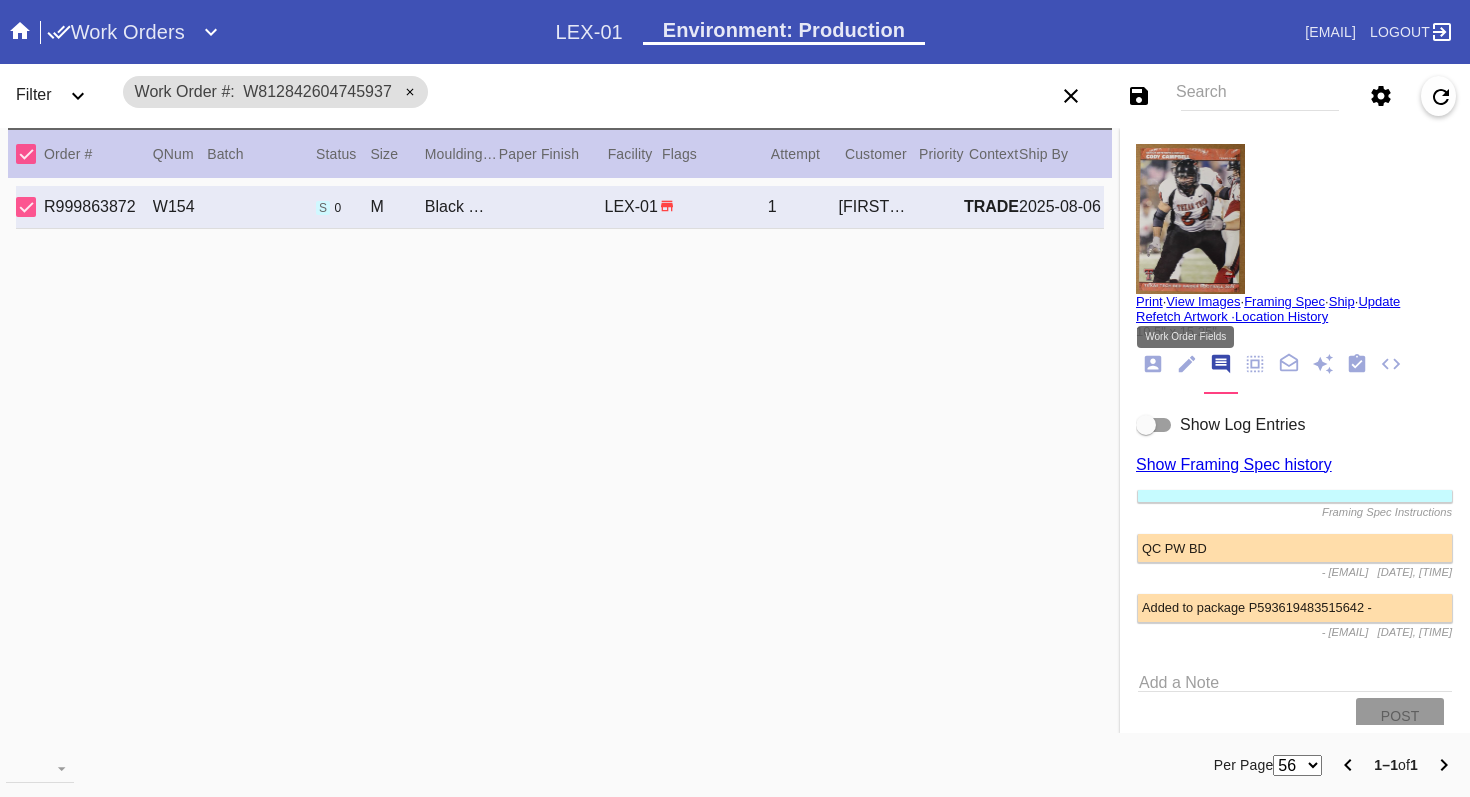 click 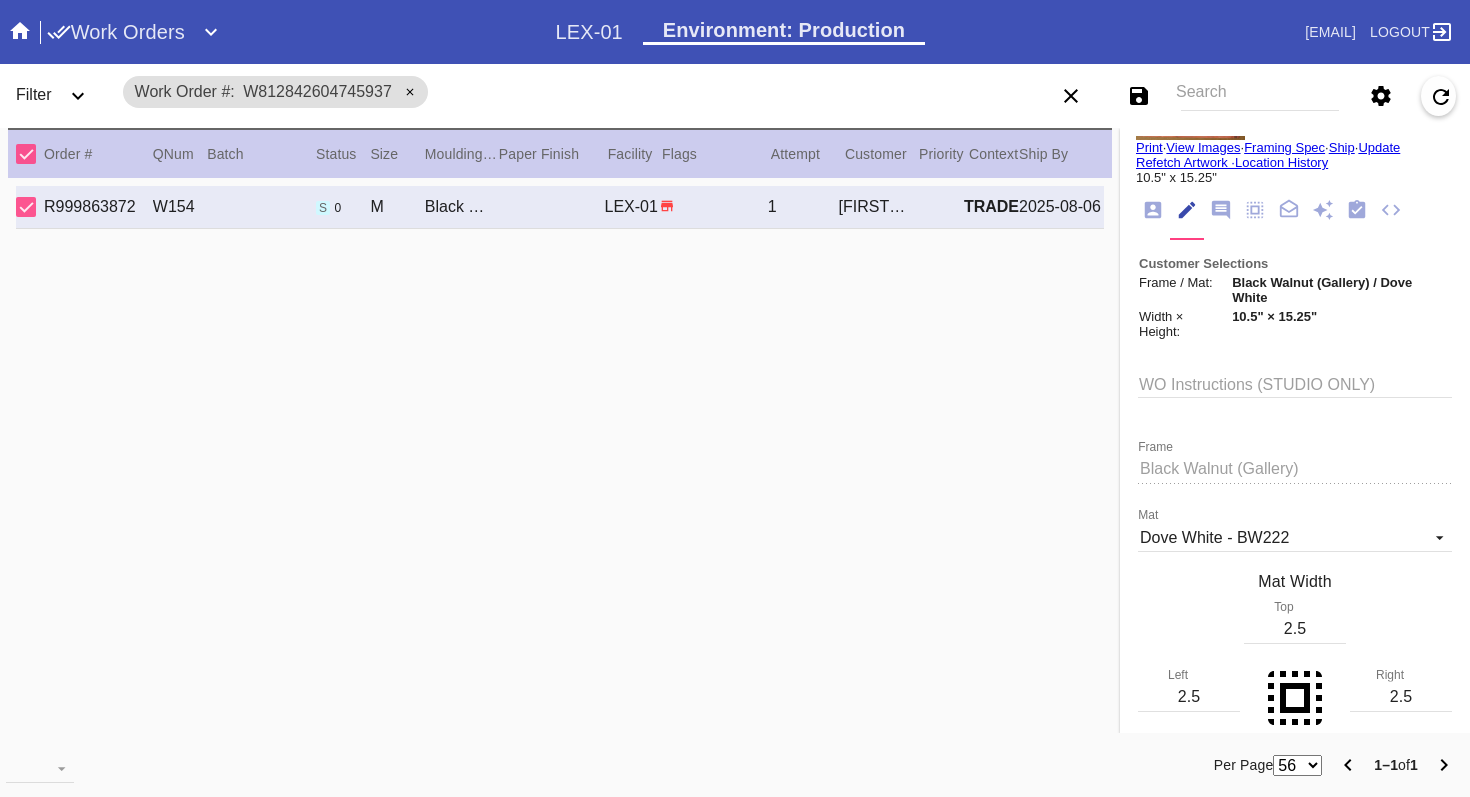 scroll, scrollTop: 0, scrollLeft: 0, axis: both 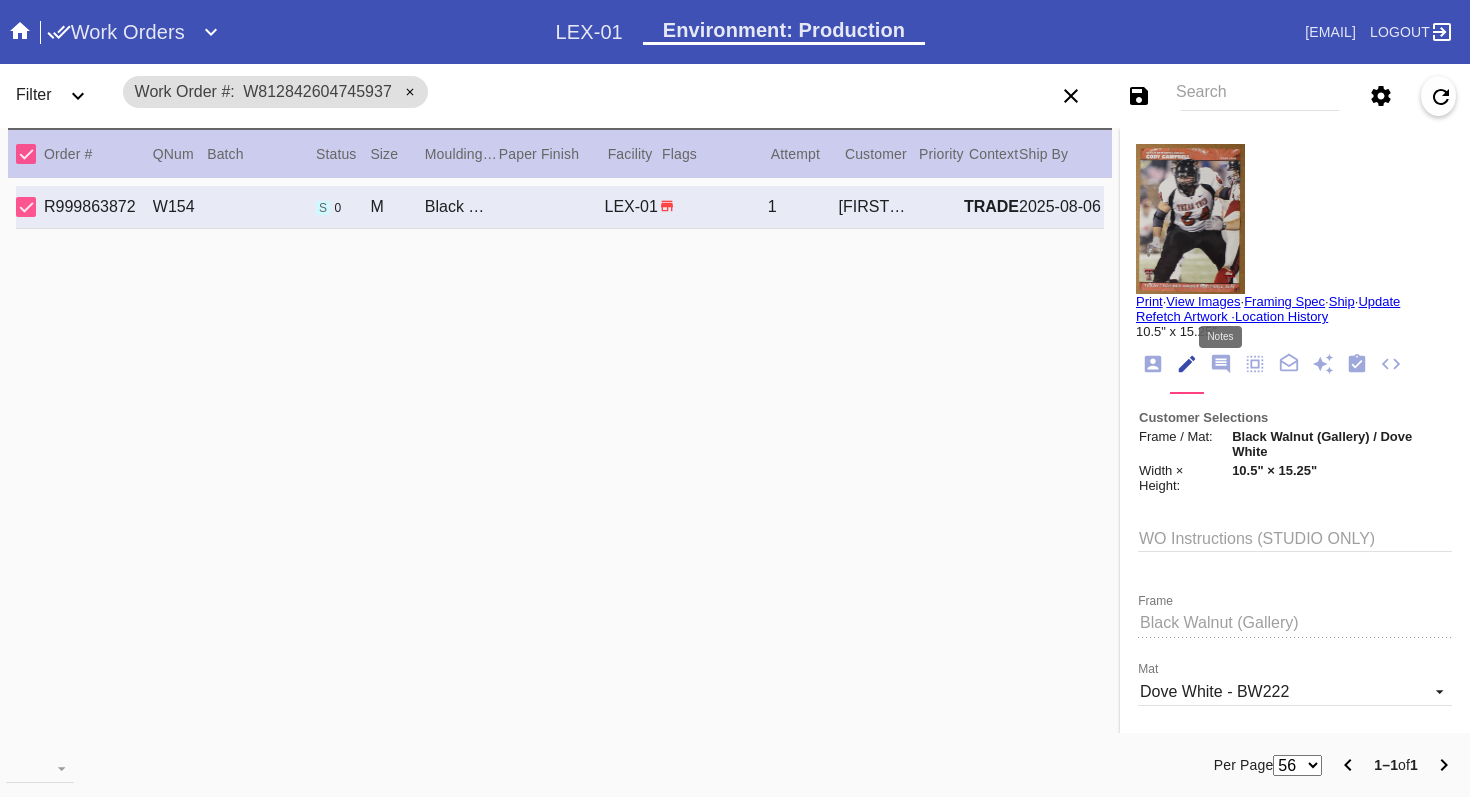 click 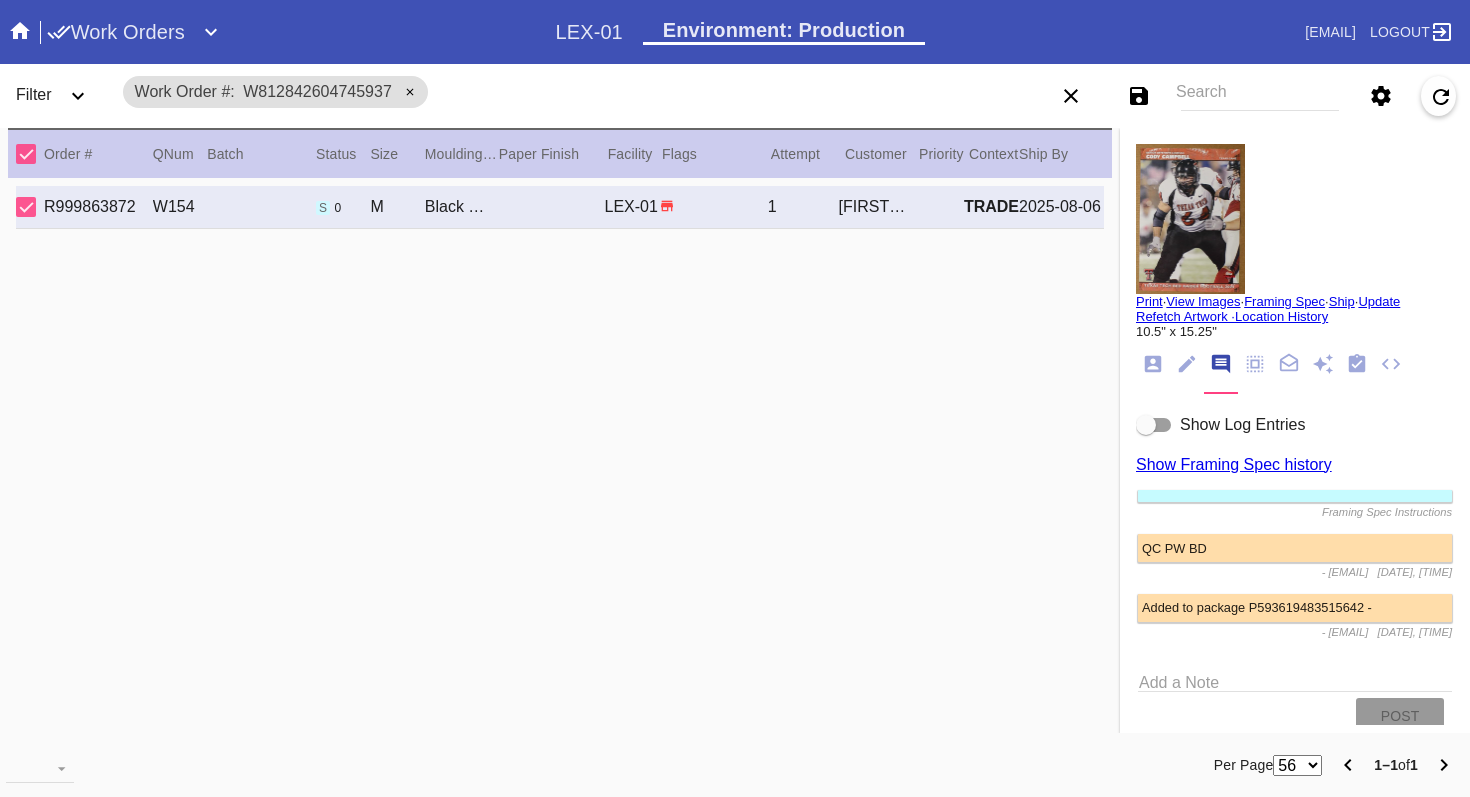 click at bounding box center [1146, 425] 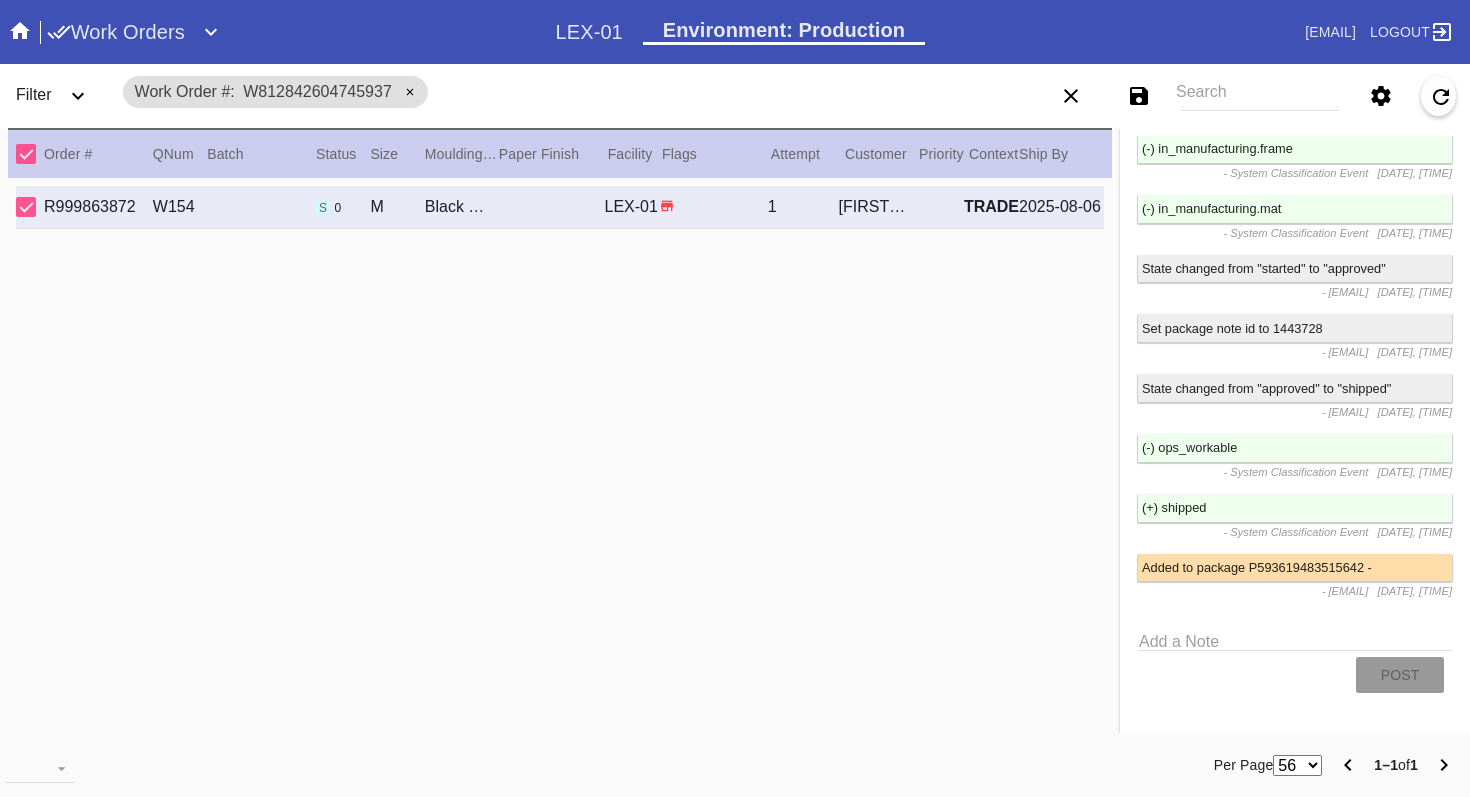 scroll, scrollTop: 5178, scrollLeft: 0, axis: vertical 